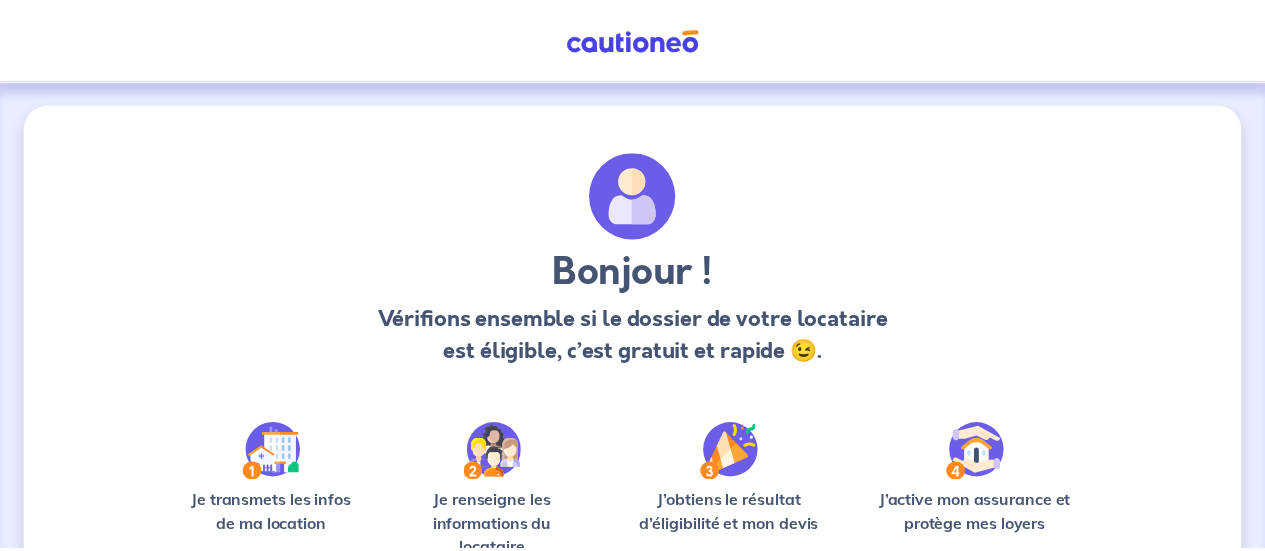 scroll, scrollTop: 252, scrollLeft: 0, axis: vertical 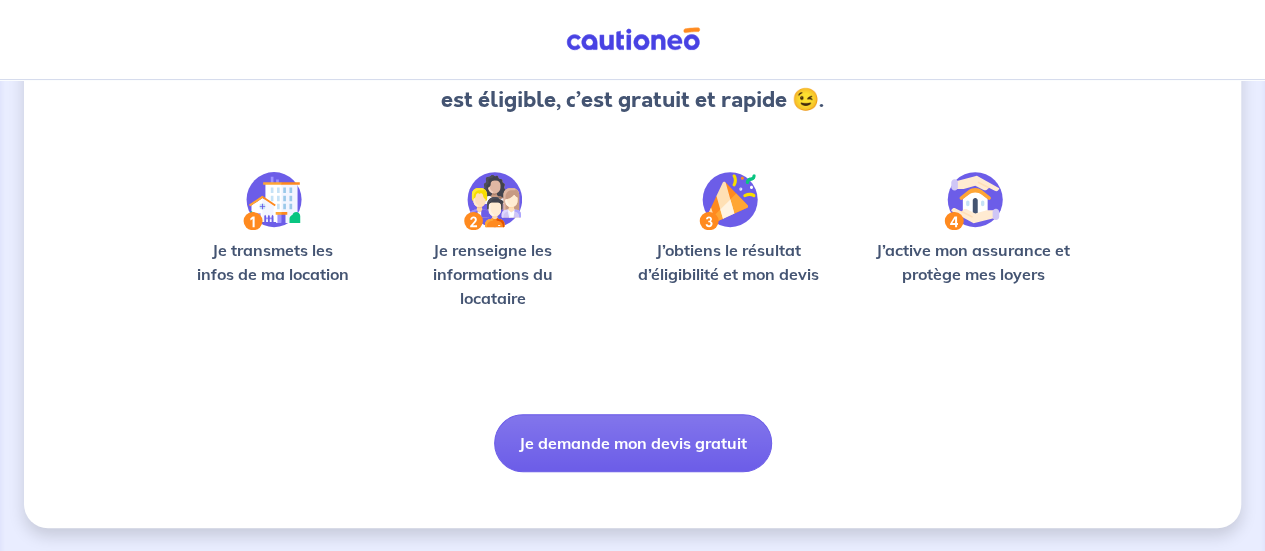 click on "Je demande mon devis gratuit" at bounding box center [633, 443] 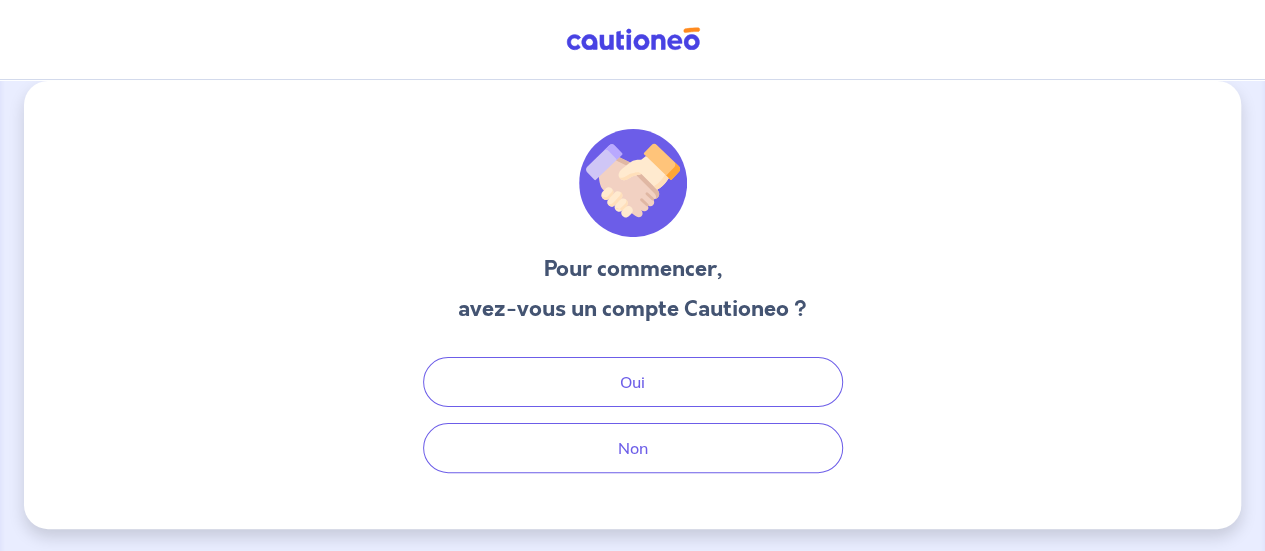 scroll, scrollTop: 0, scrollLeft: 0, axis: both 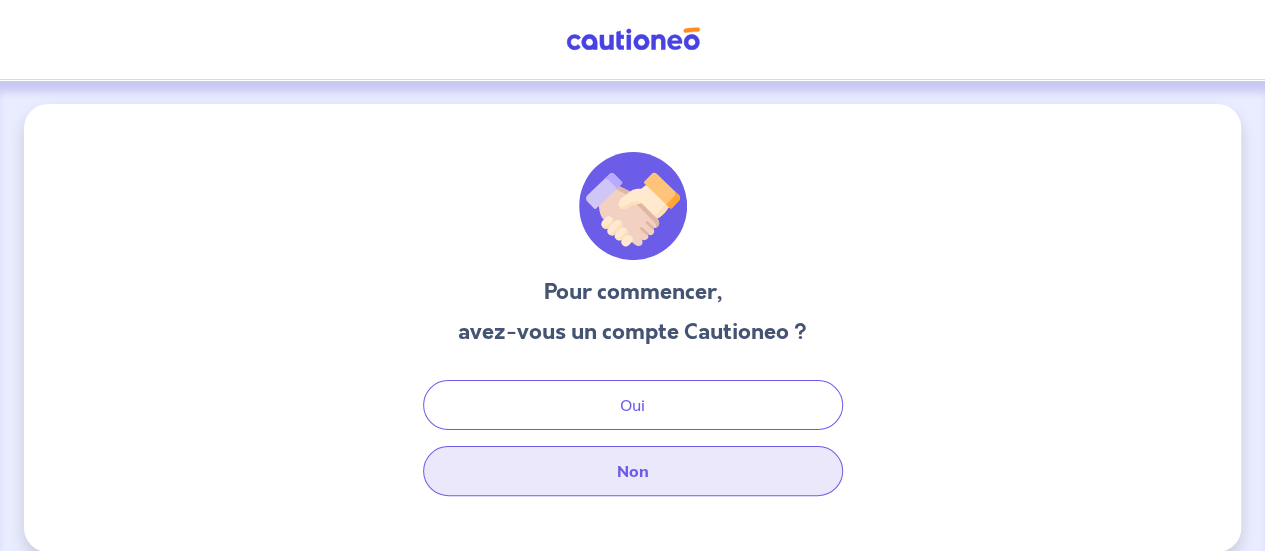 click on "Non" at bounding box center (633, 471) 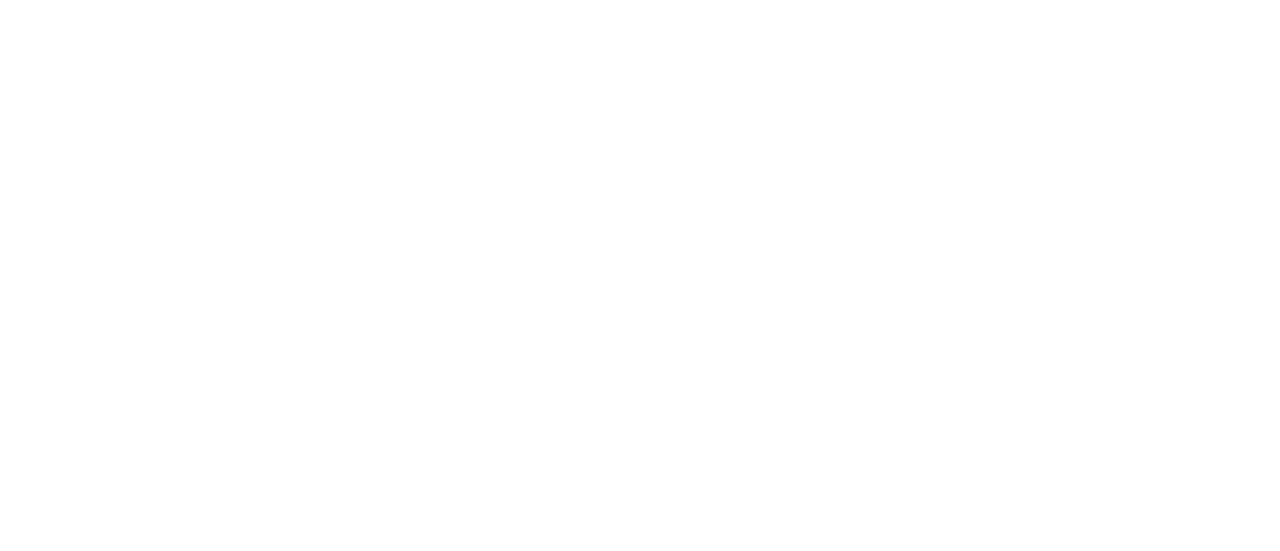 scroll, scrollTop: 0, scrollLeft: 0, axis: both 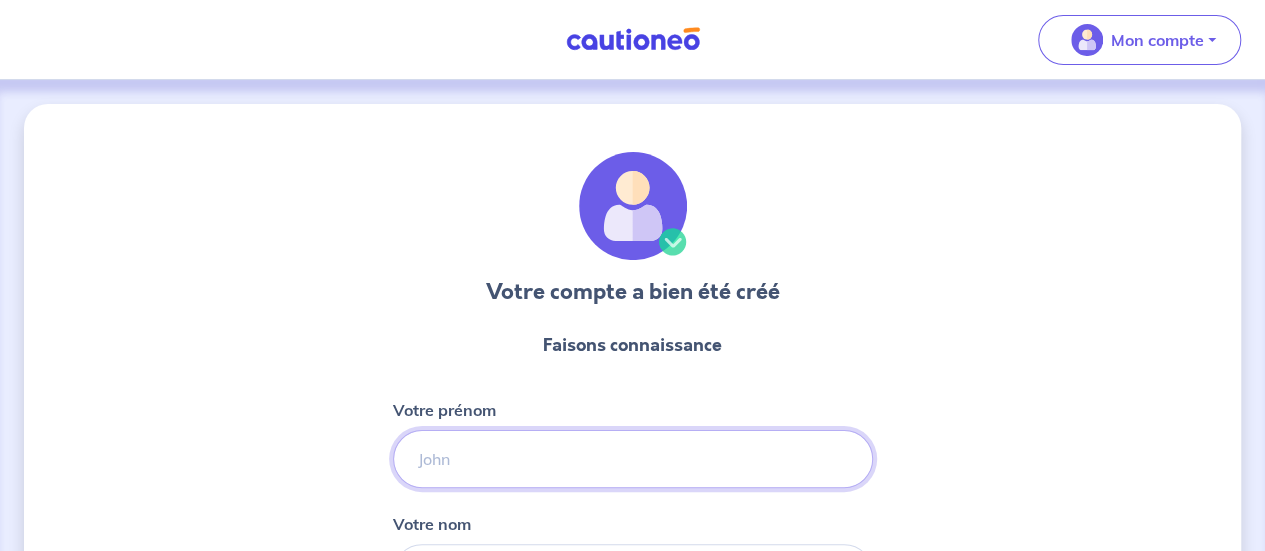 click on "Votre prénom" at bounding box center (633, 459) 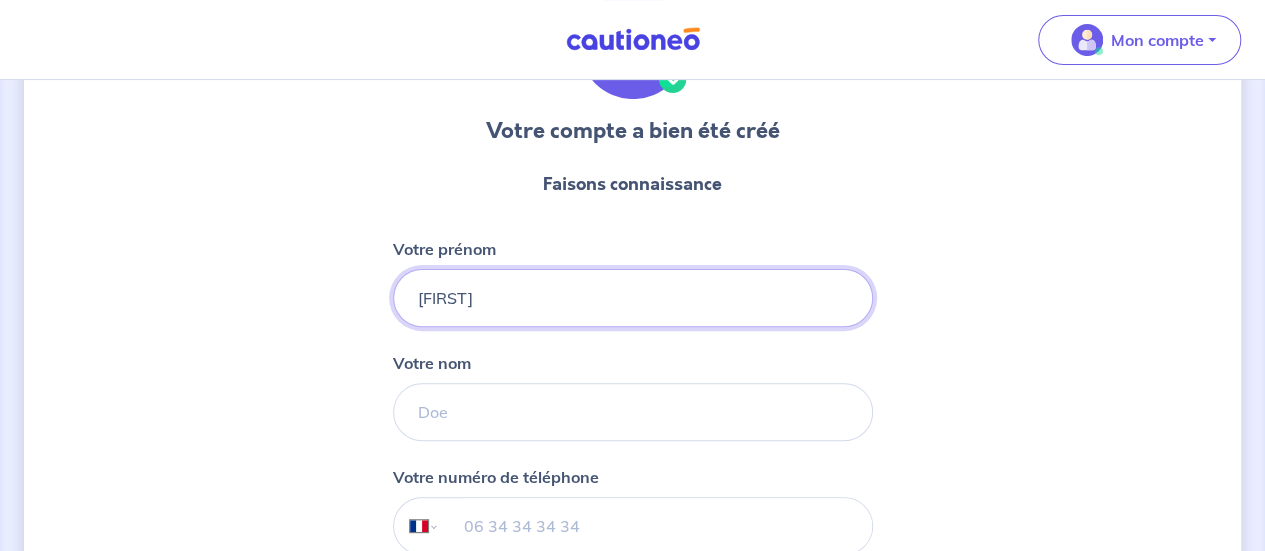 scroll, scrollTop: 183, scrollLeft: 0, axis: vertical 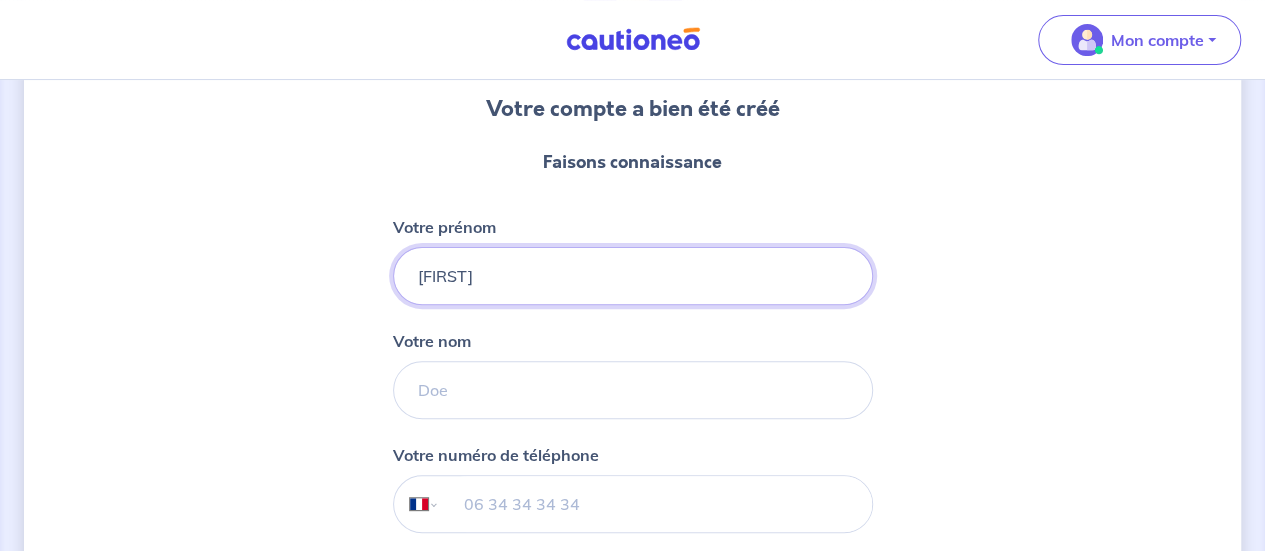 type on "[FIRST]" 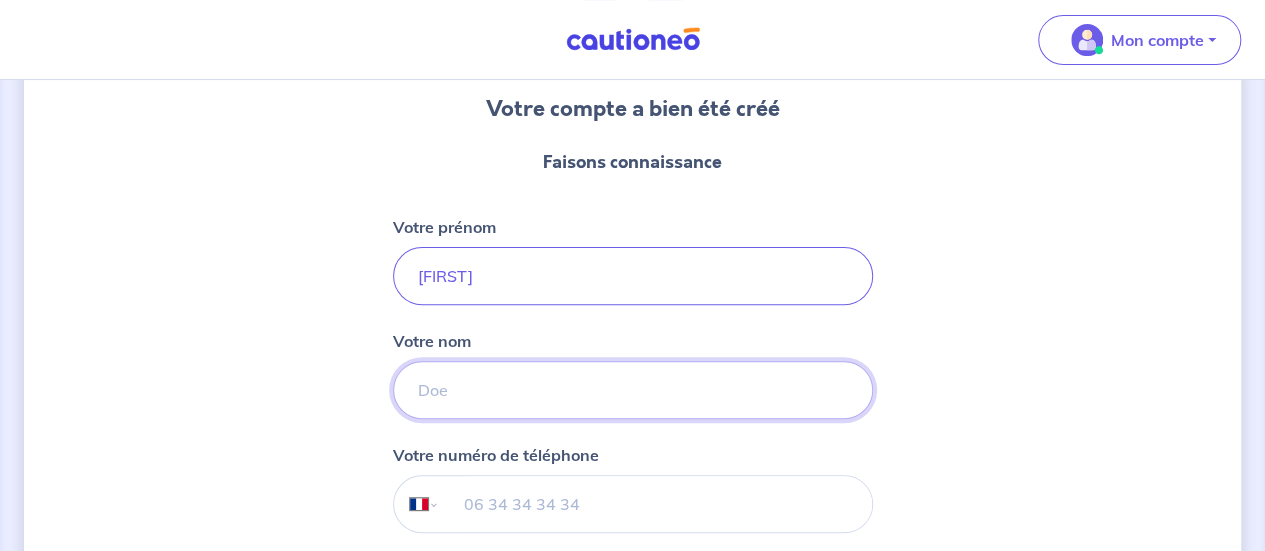 click on "Votre nom" at bounding box center (633, 390) 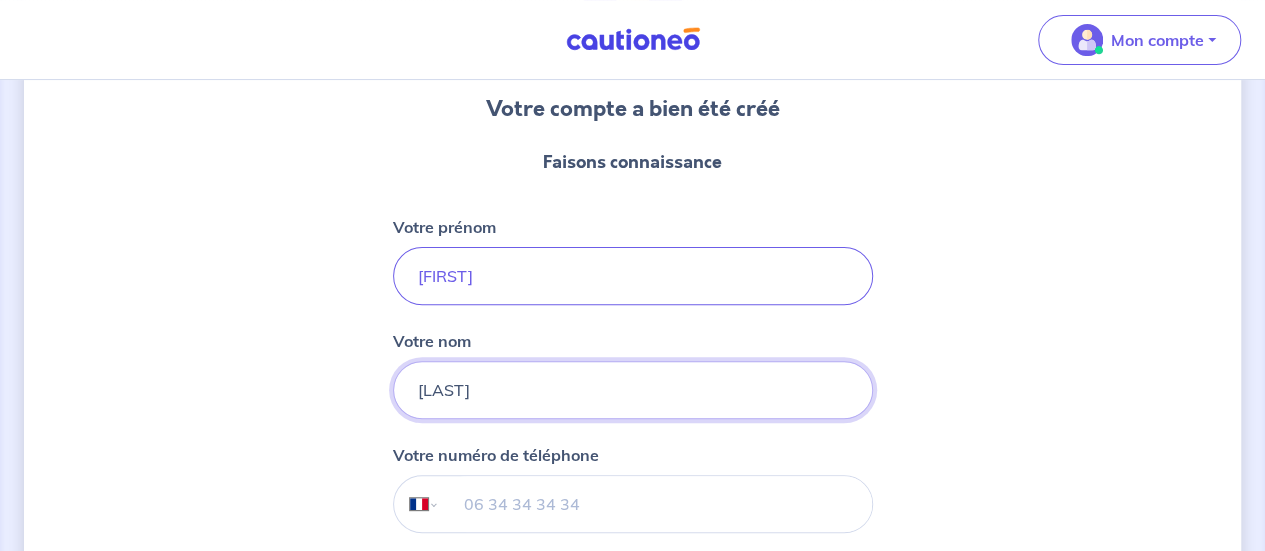 type on "[LAST]" 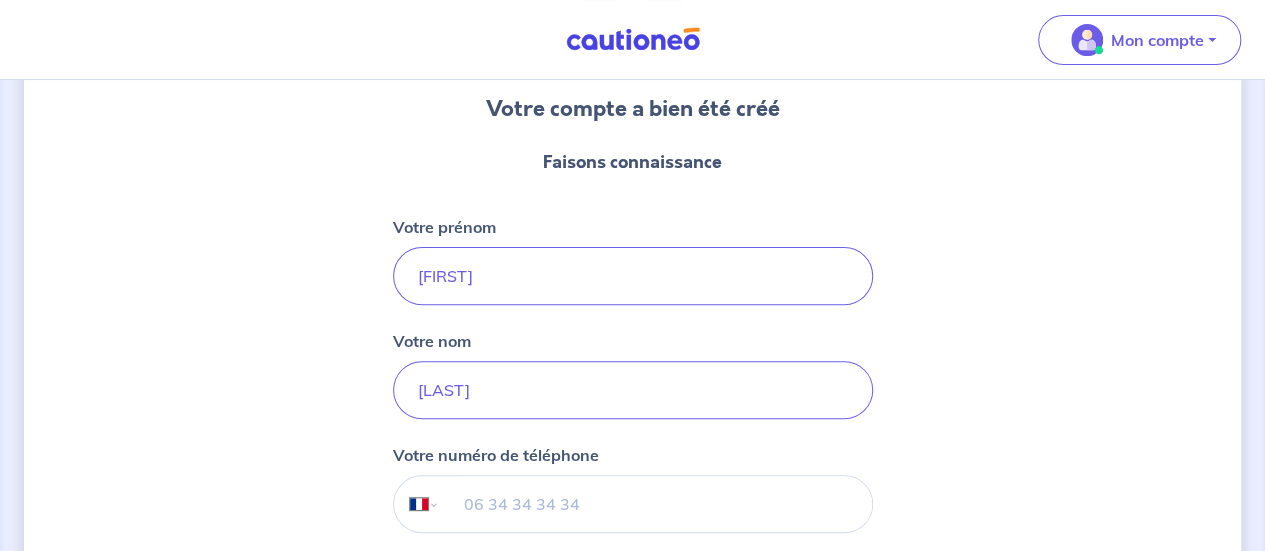 click at bounding box center [655, 504] 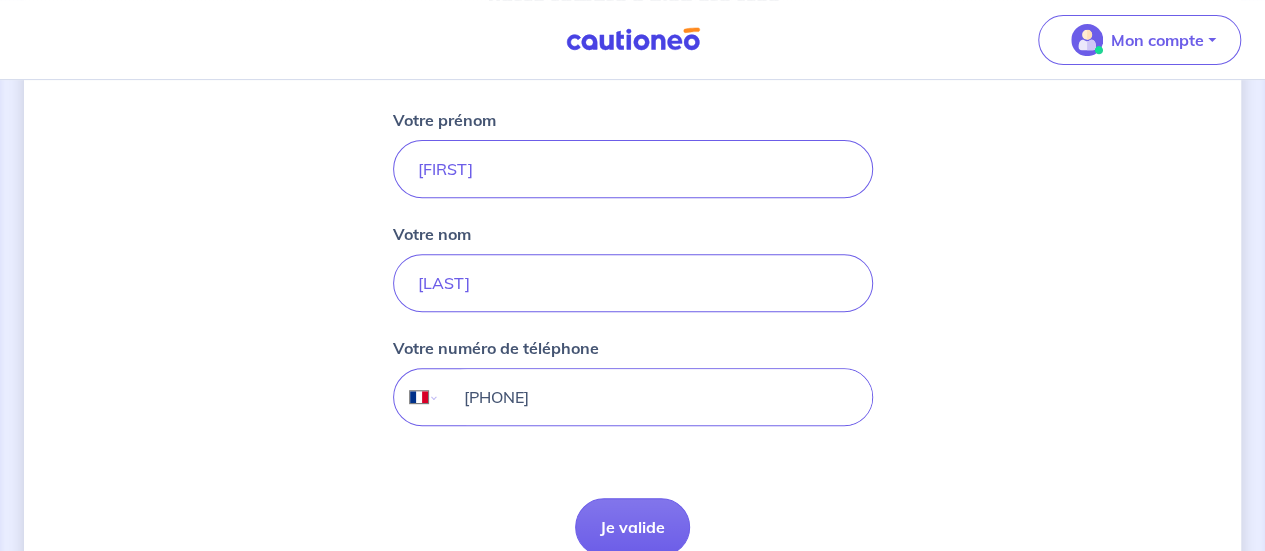 scroll, scrollTop: 388, scrollLeft: 0, axis: vertical 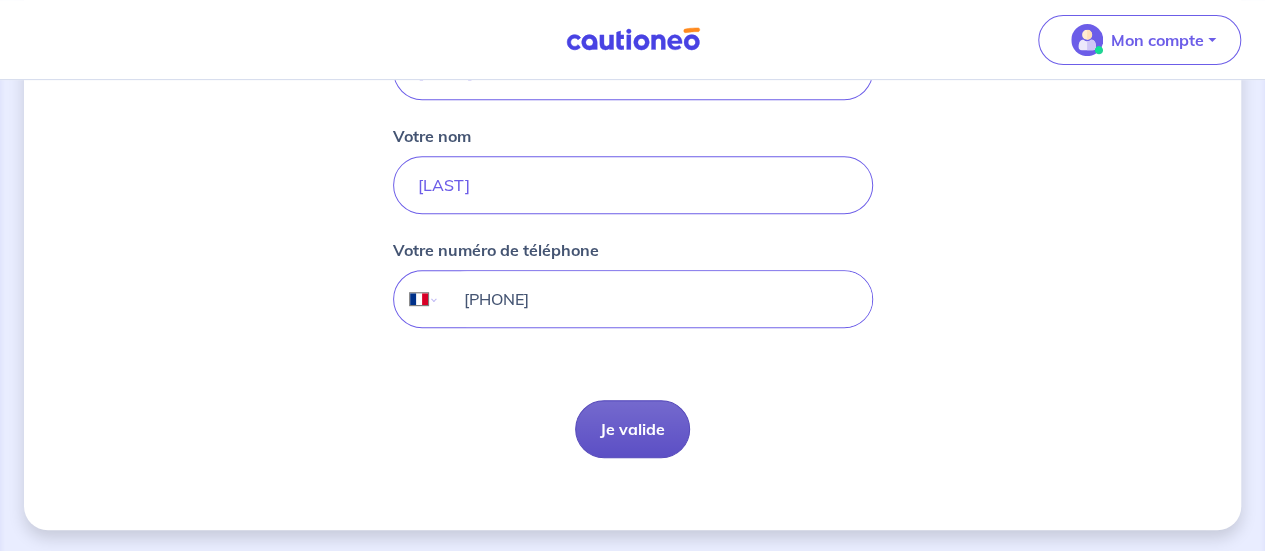 type on "[PHONE]" 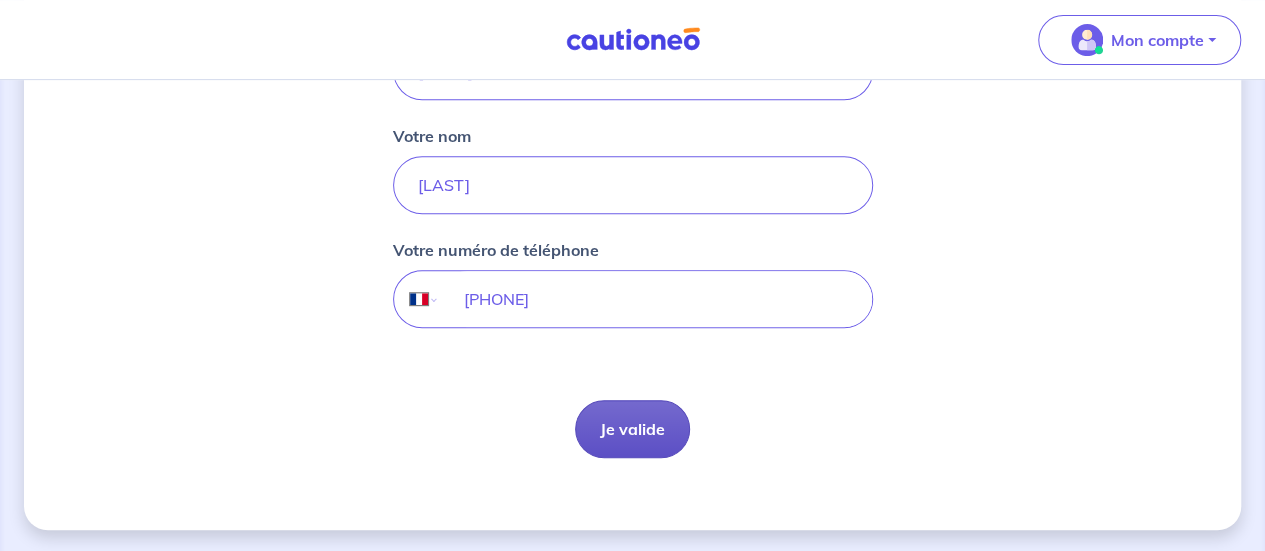 click on "Je valide" at bounding box center [632, 429] 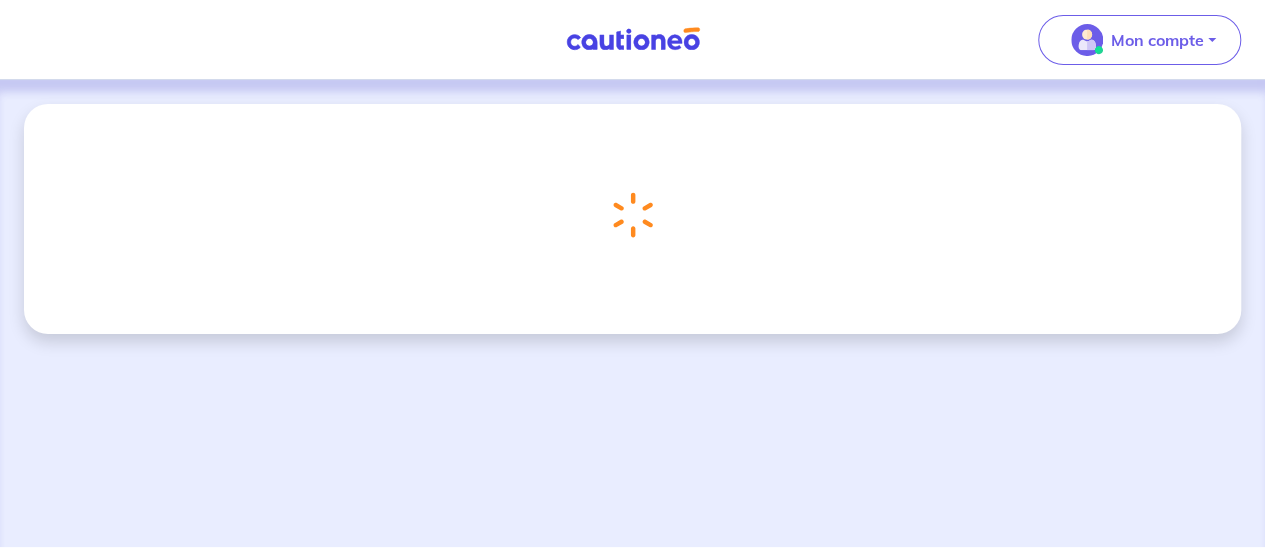 scroll, scrollTop: 0, scrollLeft: 0, axis: both 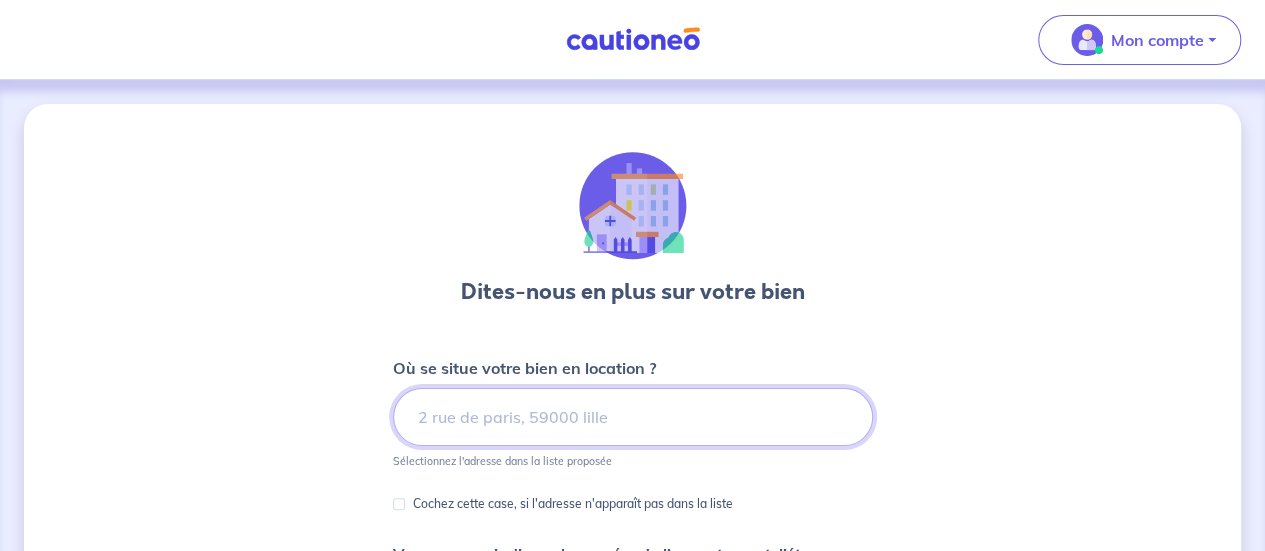 click at bounding box center (633, 417) 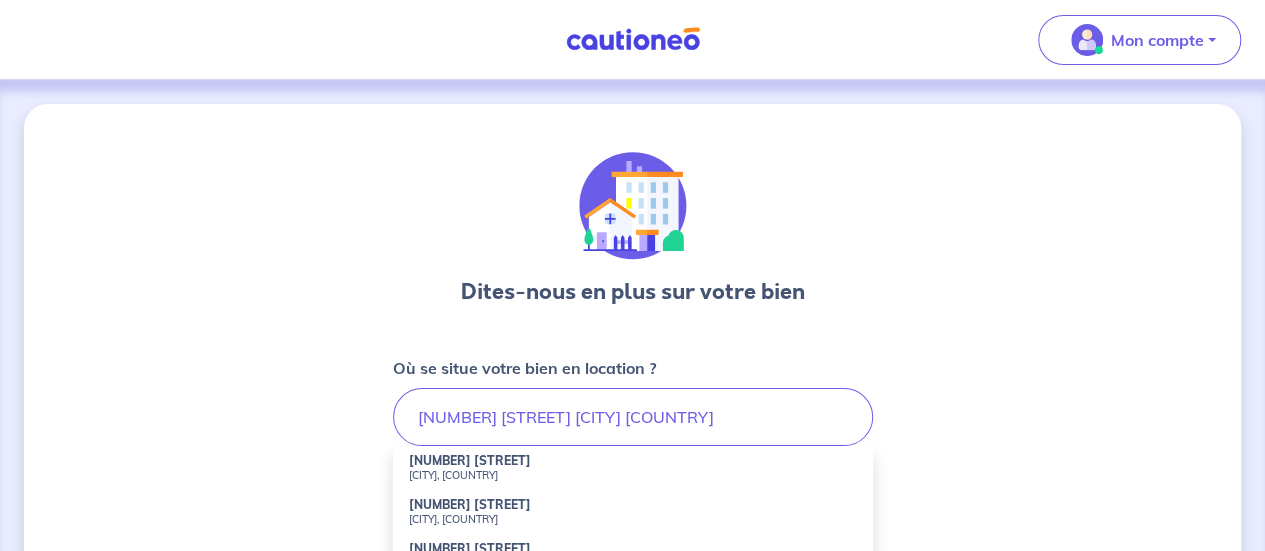 click on "[CITY], [COUNTRY]" at bounding box center (633, 475) 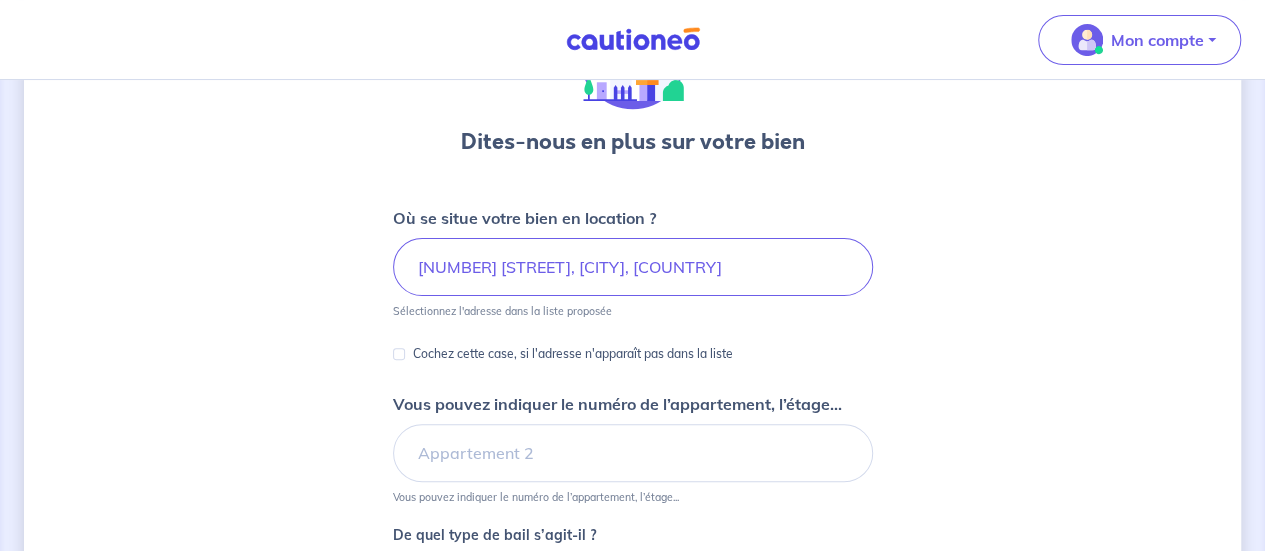 scroll, scrollTop: 152, scrollLeft: 0, axis: vertical 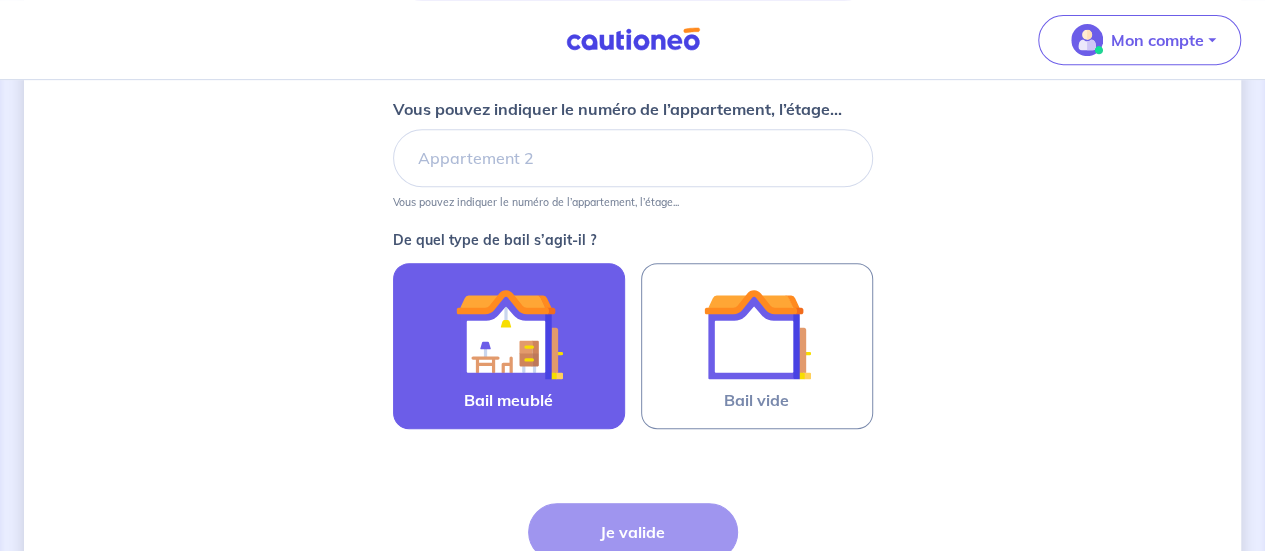 click at bounding box center (509, 334) 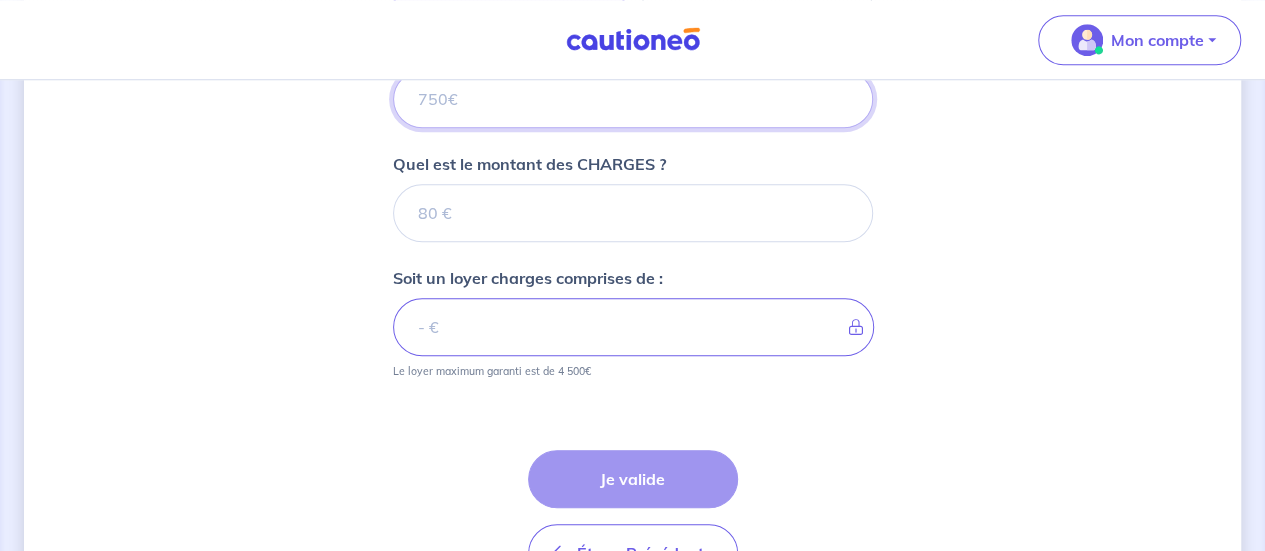 scroll, scrollTop: 932, scrollLeft: 0, axis: vertical 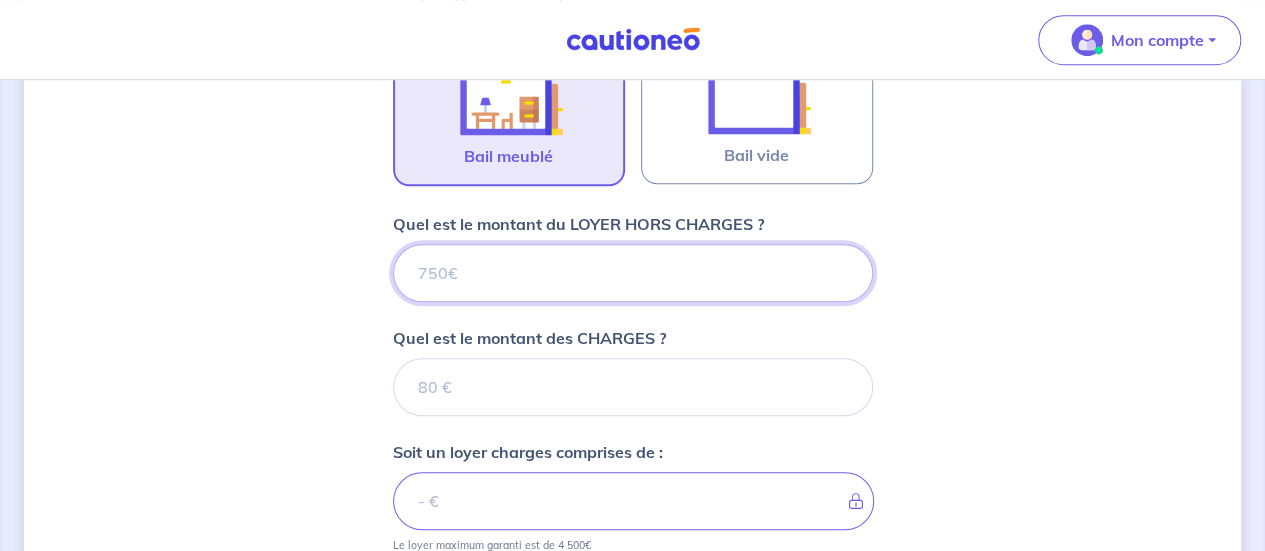 click on "Quel est le montant du LOYER HORS CHARGES ?" at bounding box center [633, 273] 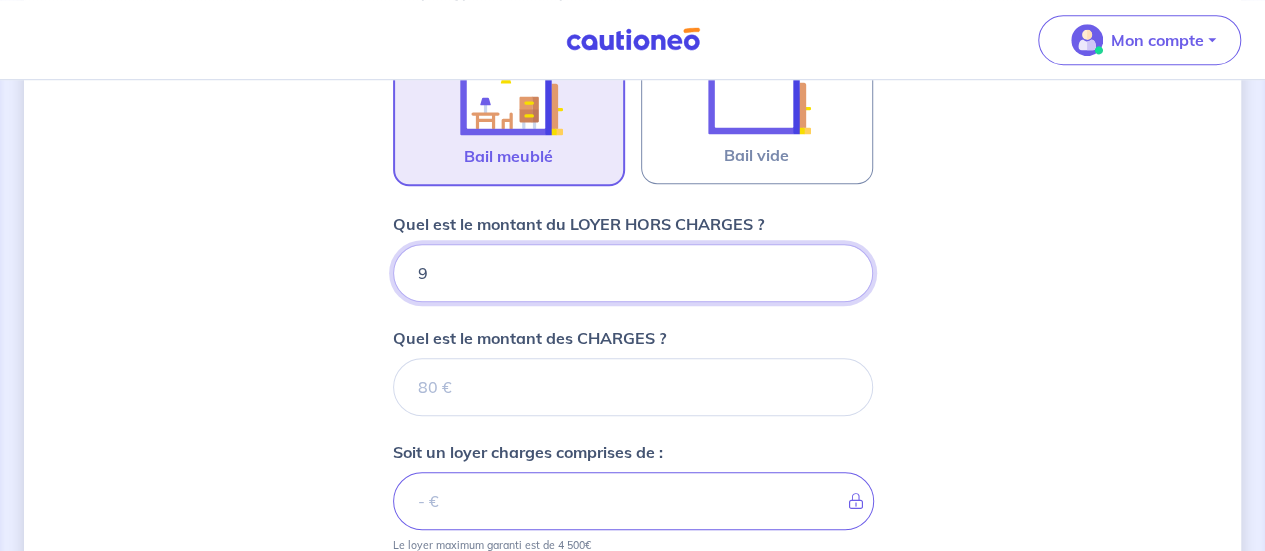 type on "96" 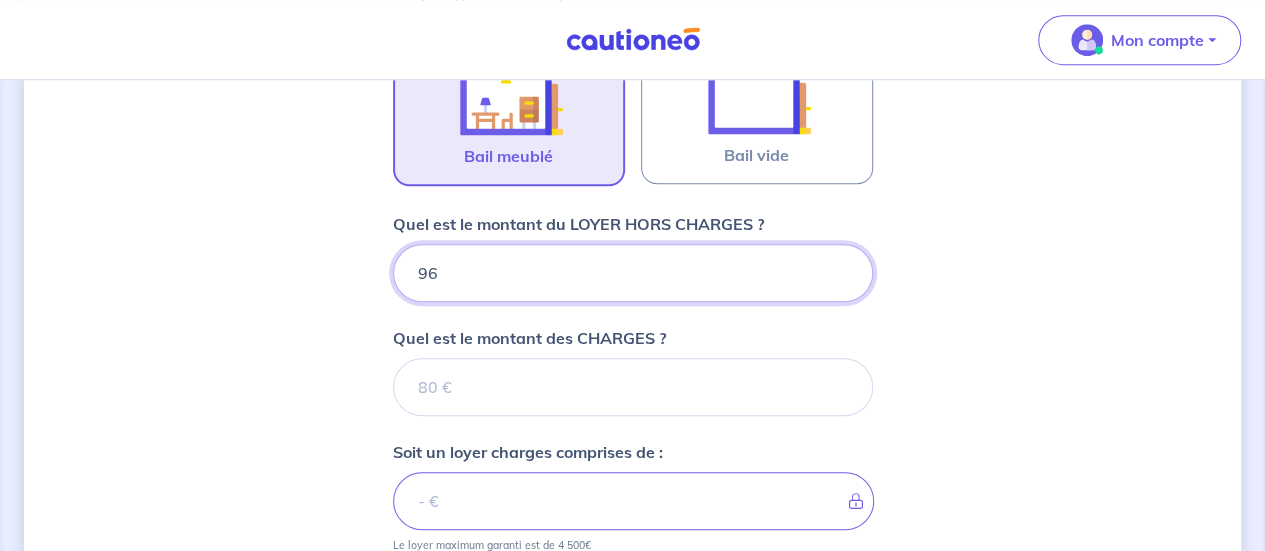 type 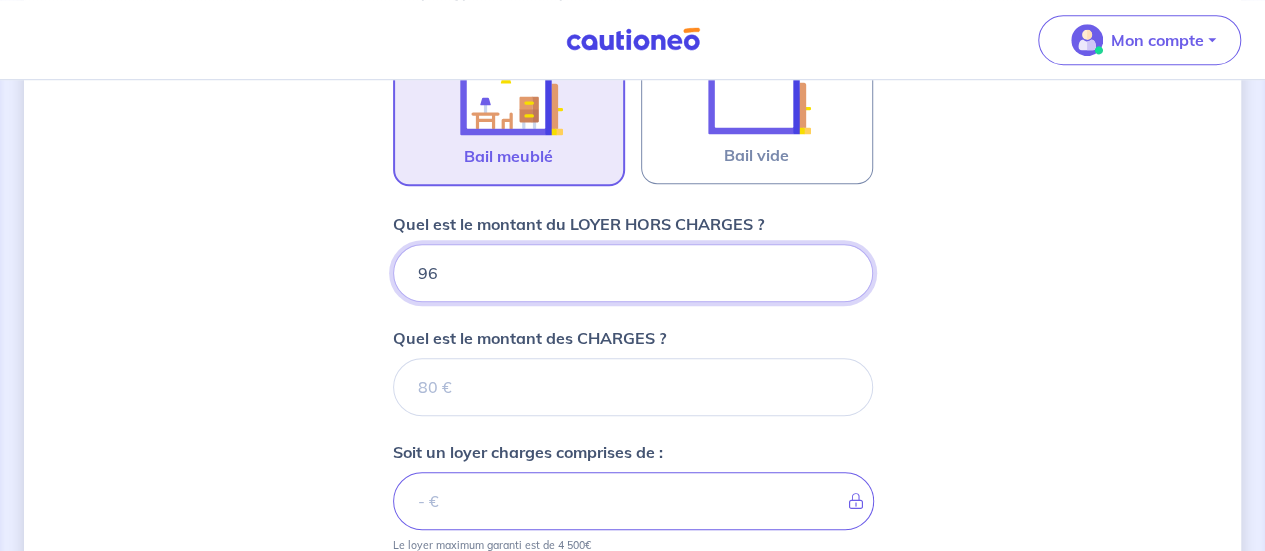 type on "960" 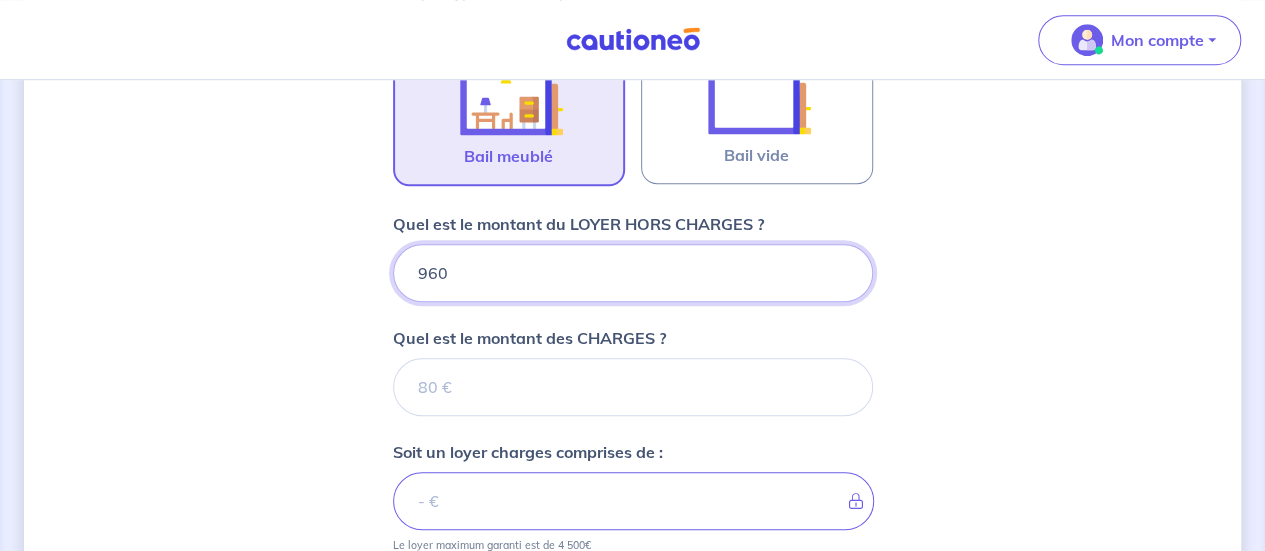 type 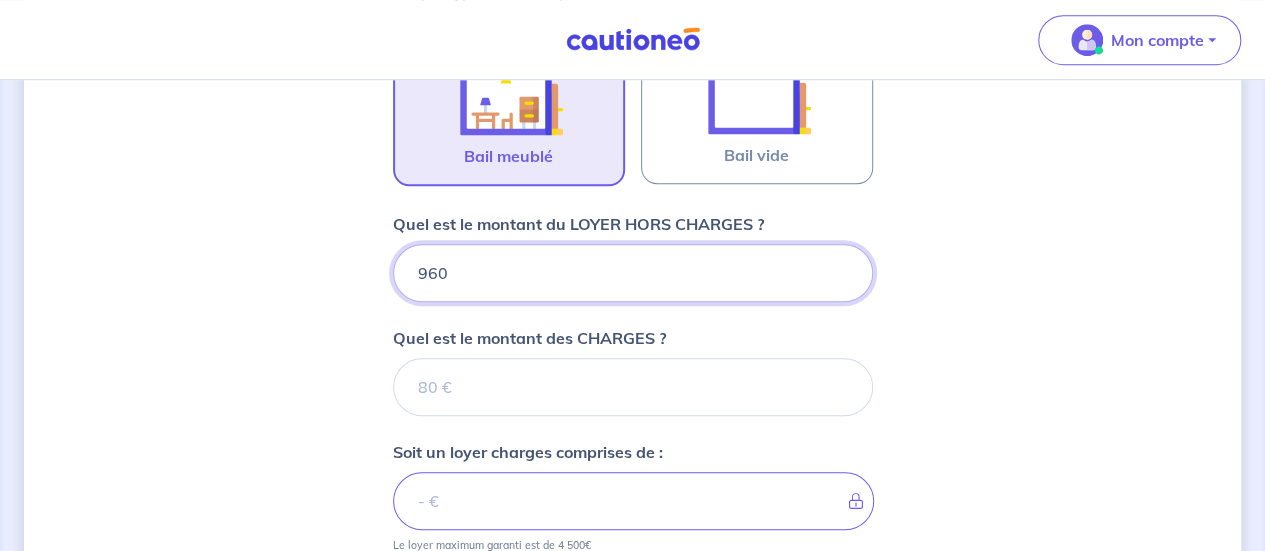 type on "960" 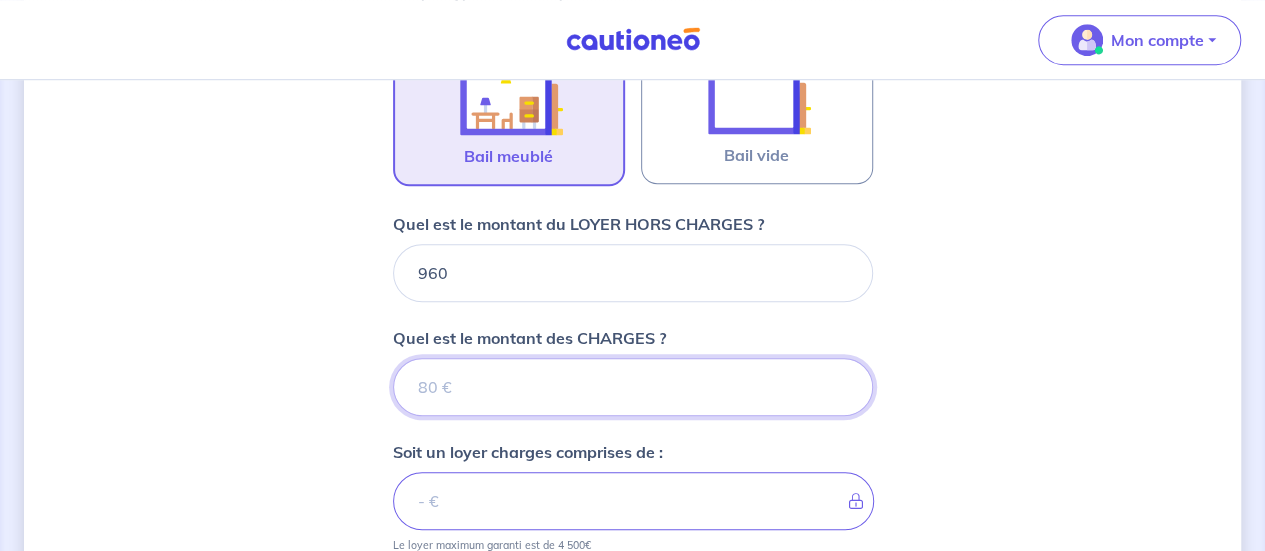 click on "Quel est le montant des CHARGES ?" at bounding box center (633, 387) 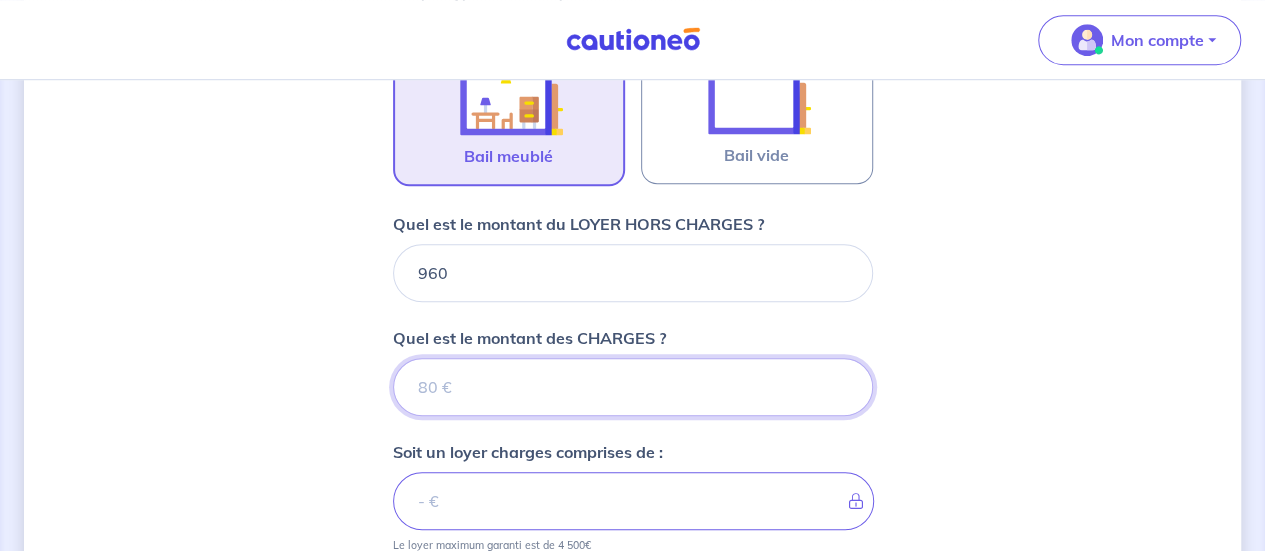 type on "0" 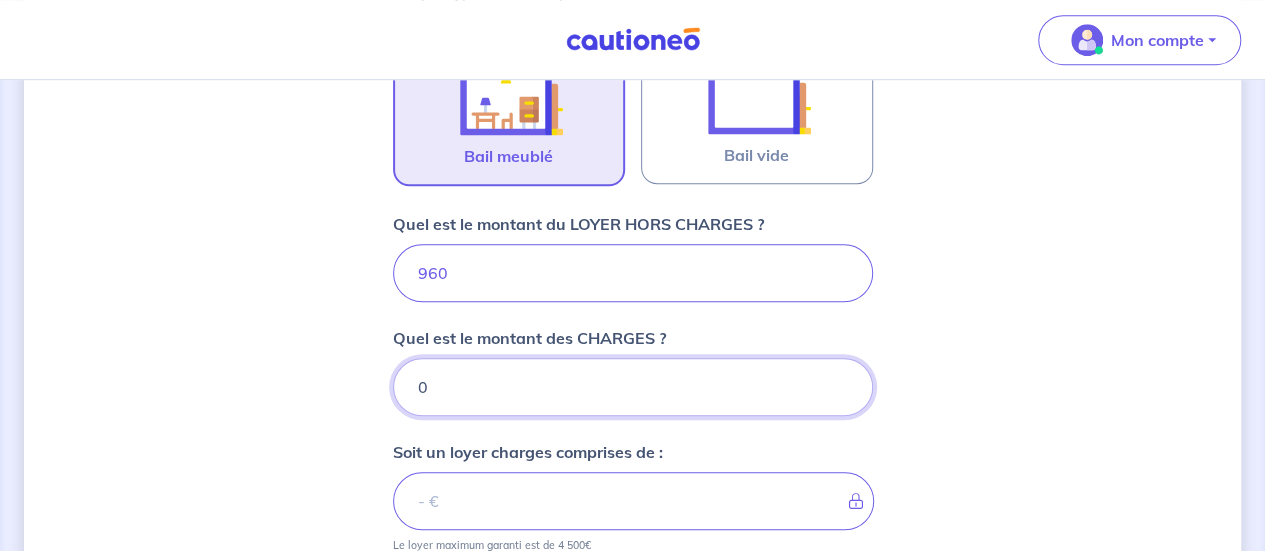 type on "960" 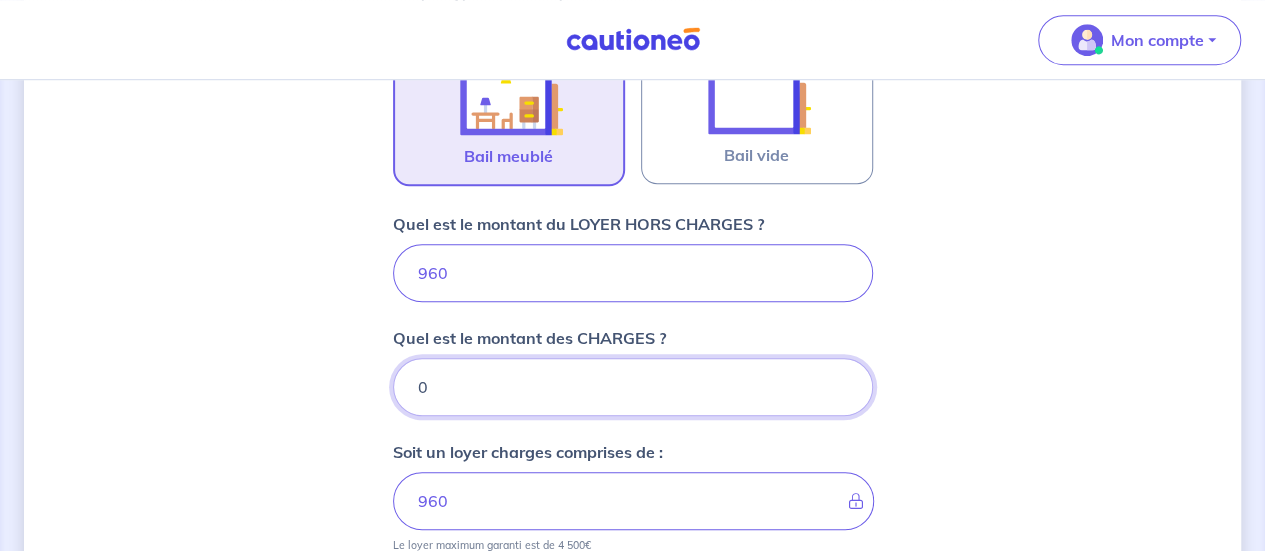 type on "0" 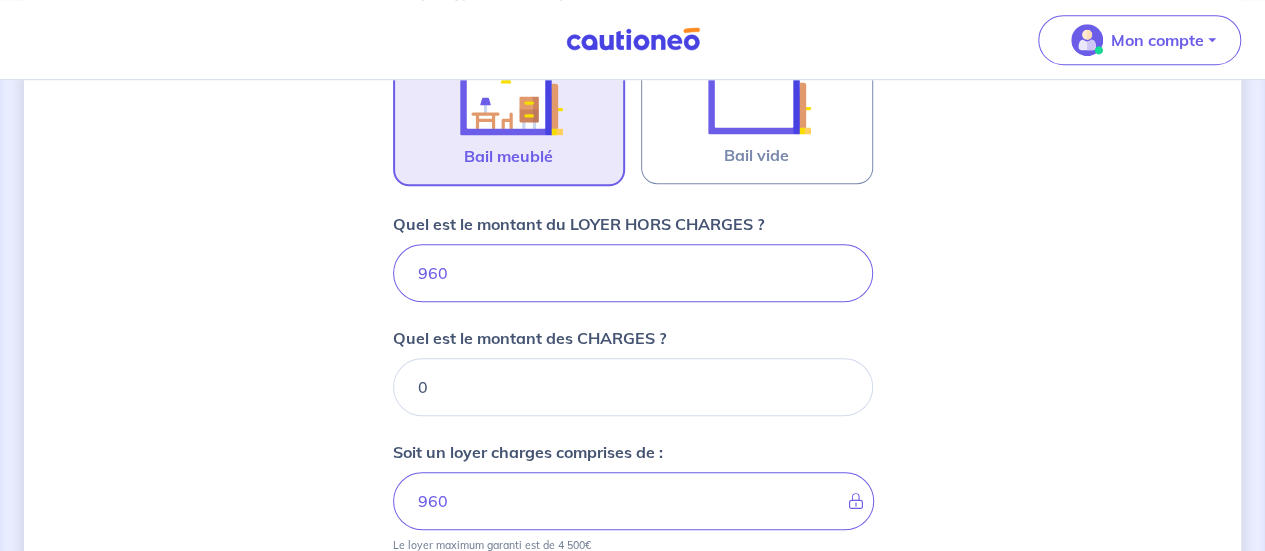click on "Mon compte Me déconnecter Dites-nous en plus sur votre bien Où se situe votre bien en location ? [NUMBER] [STREET], [CITY], [COUNTRY] Sélectionnez l'adresse dans la liste proposée Cochez cette case, si l'adresse n'apparaît pas dans la liste Vous pouvez indiquer le numéro de l’appartement, l’étage... Vous pouvez indiquer le numéro de l’appartement, l’étage... De quel type de bail s’agit-il ? Bail meublé Bail vide Quel est le montant du LOYER HORS CHARGES ? [PRICE] Quel est le montant des CHARGES ? [PRICE] Soit un loyer charges comprises de : [PRICE] Le loyer maximum garanti est de [PRICE]€ Quel est le montant du dépôt de garantie ? Pour un locataire entrant, il doit être équivalent à  2 mois  de loyer hors charges. Étape Précédente Précédent Je valide Je valide" at bounding box center [632, 189] 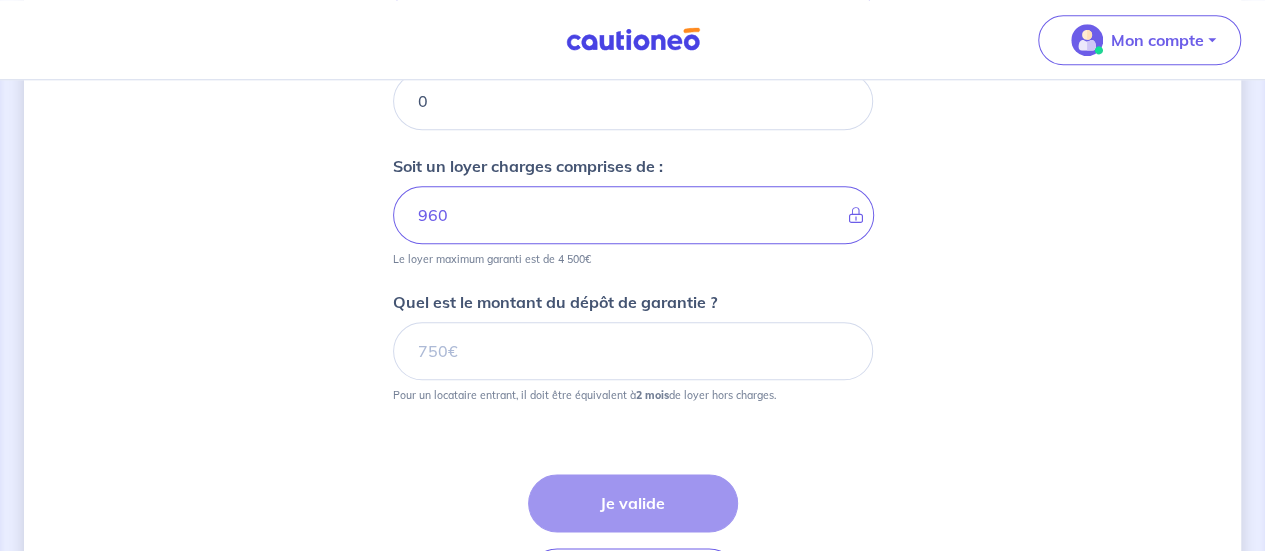 scroll, scrollTop: 983, scrollLeft: 0, axis: vertical 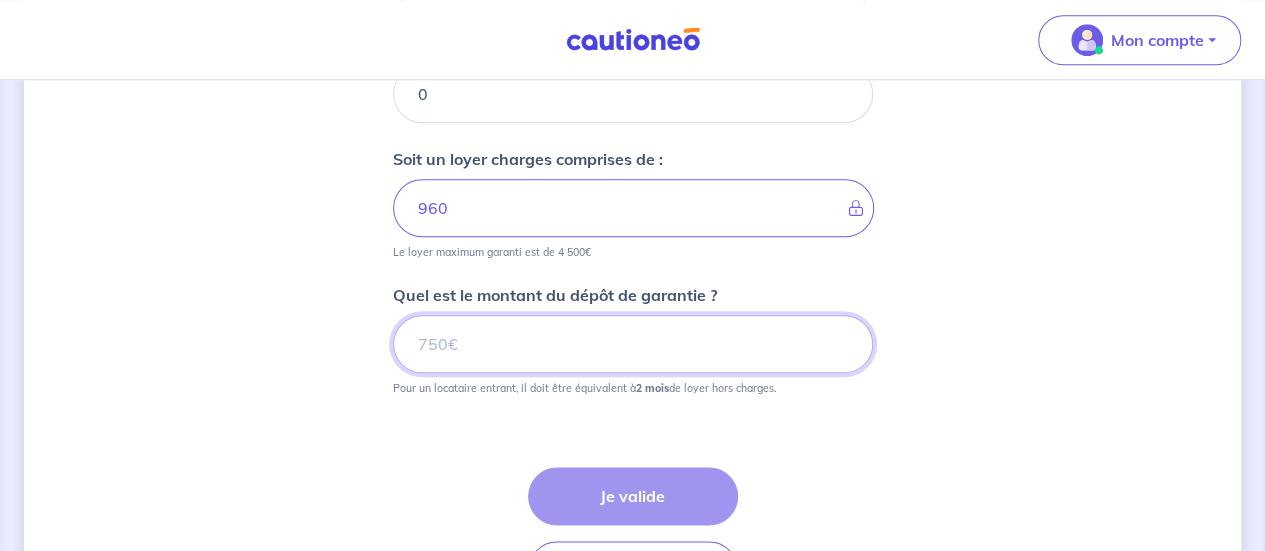 click on "Quel est le montant du dépôt de garantie ?" at bounding box center [633, 344] 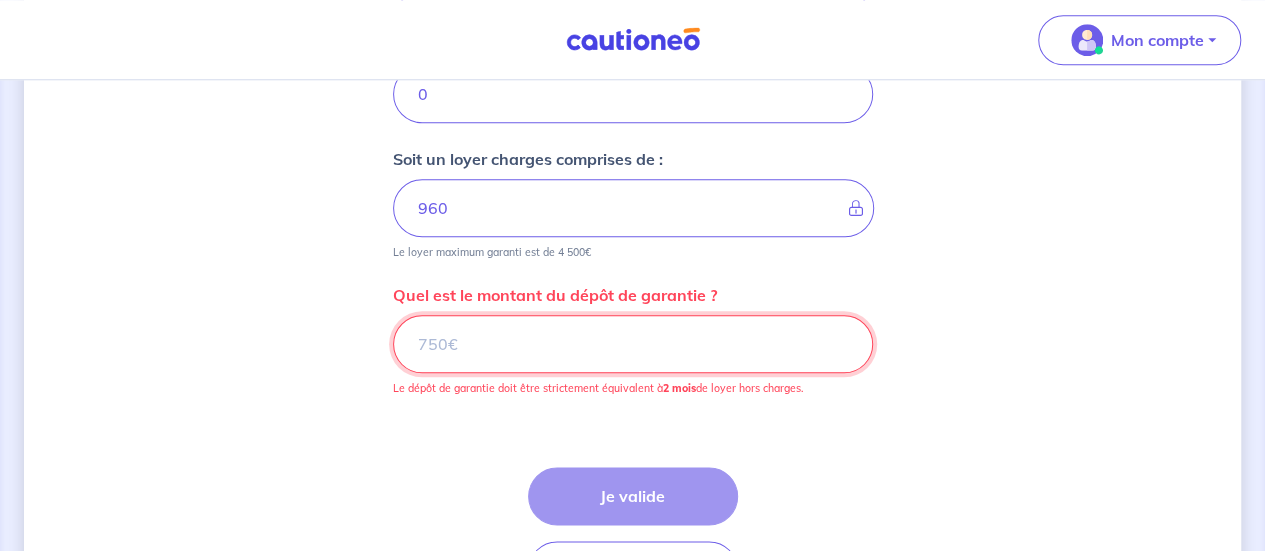 click on "[PRICE]" at bounding box center (633, 344) 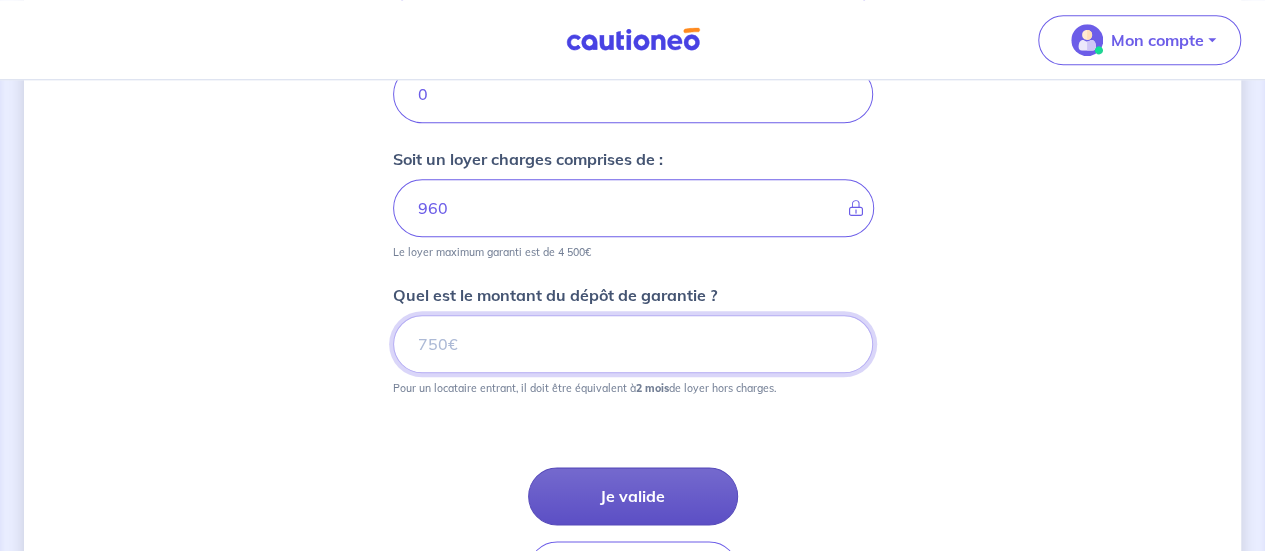 type on "[PRICE]" 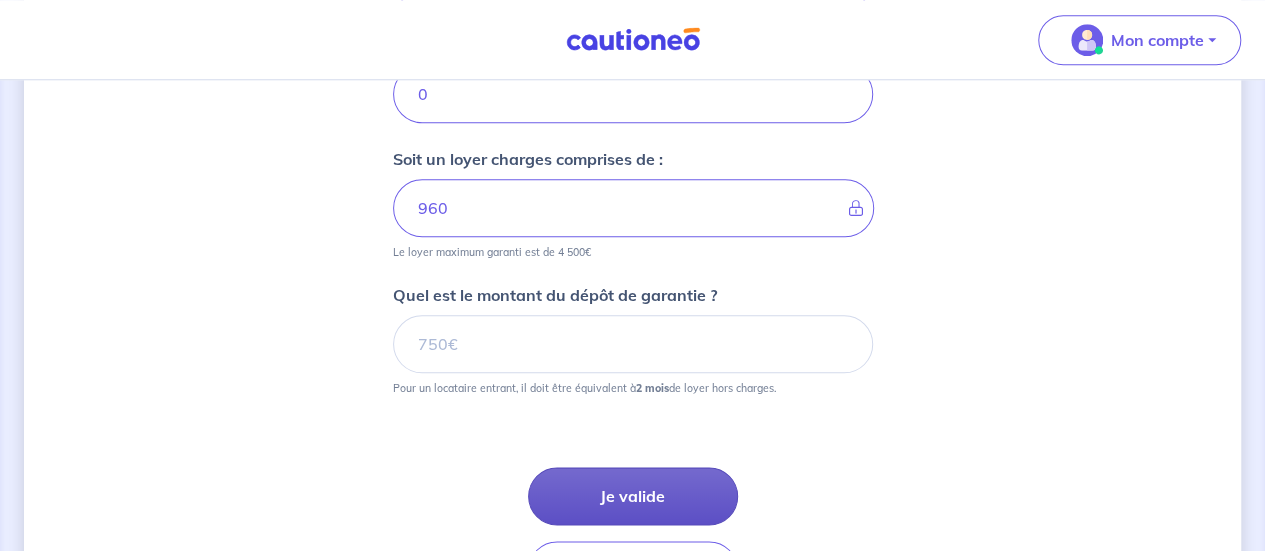 click on "Je valide" at bounding box center (633, 496) 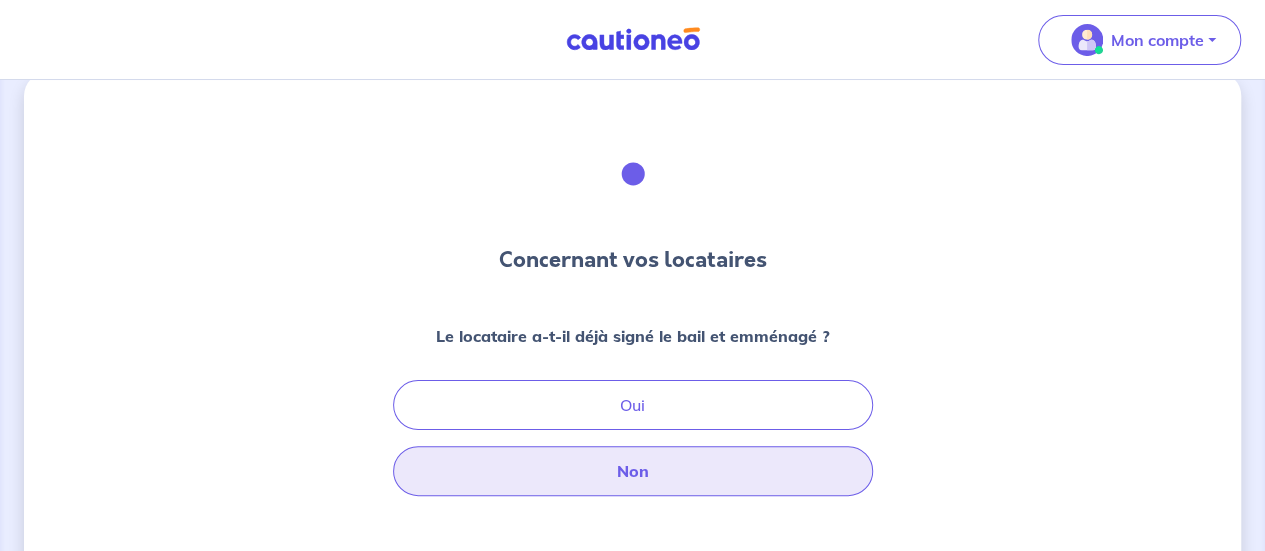 scroll, scrollTop: 0, scrollLeft: 0, axis: both 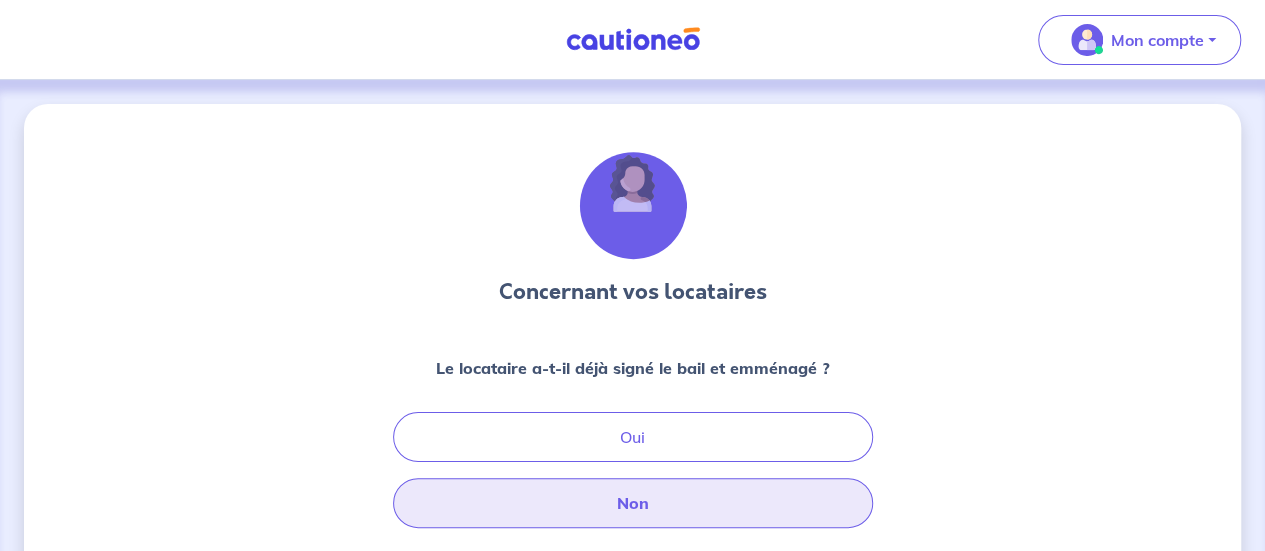 click on "Non" at bounding box center [633, 503] 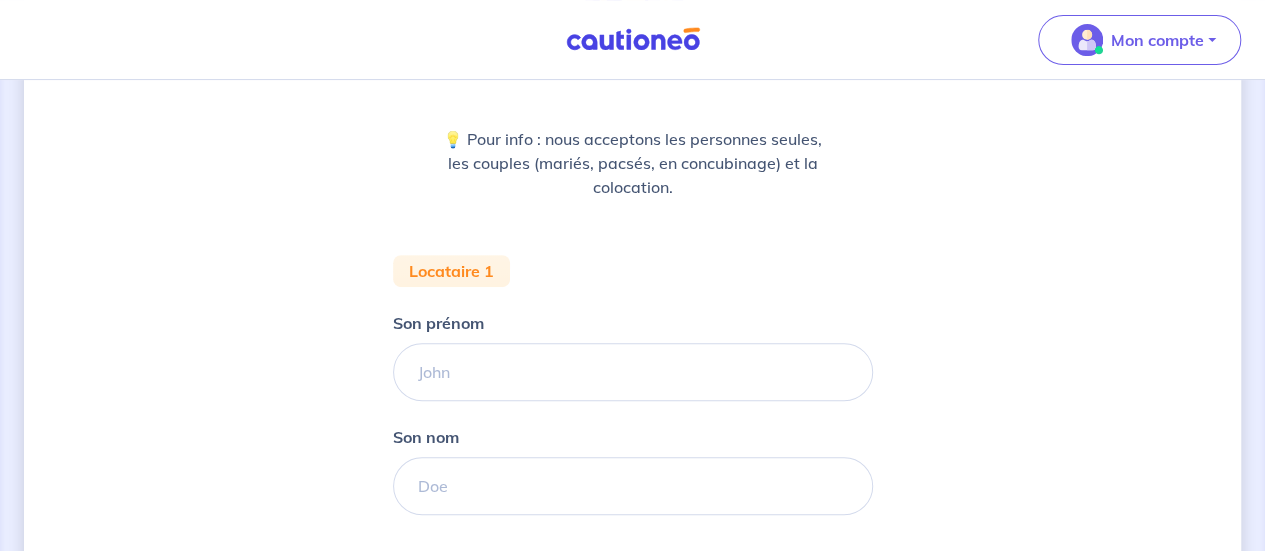 scroll, scrollTop: 241, scrollLeft: 0, axis: vertical 